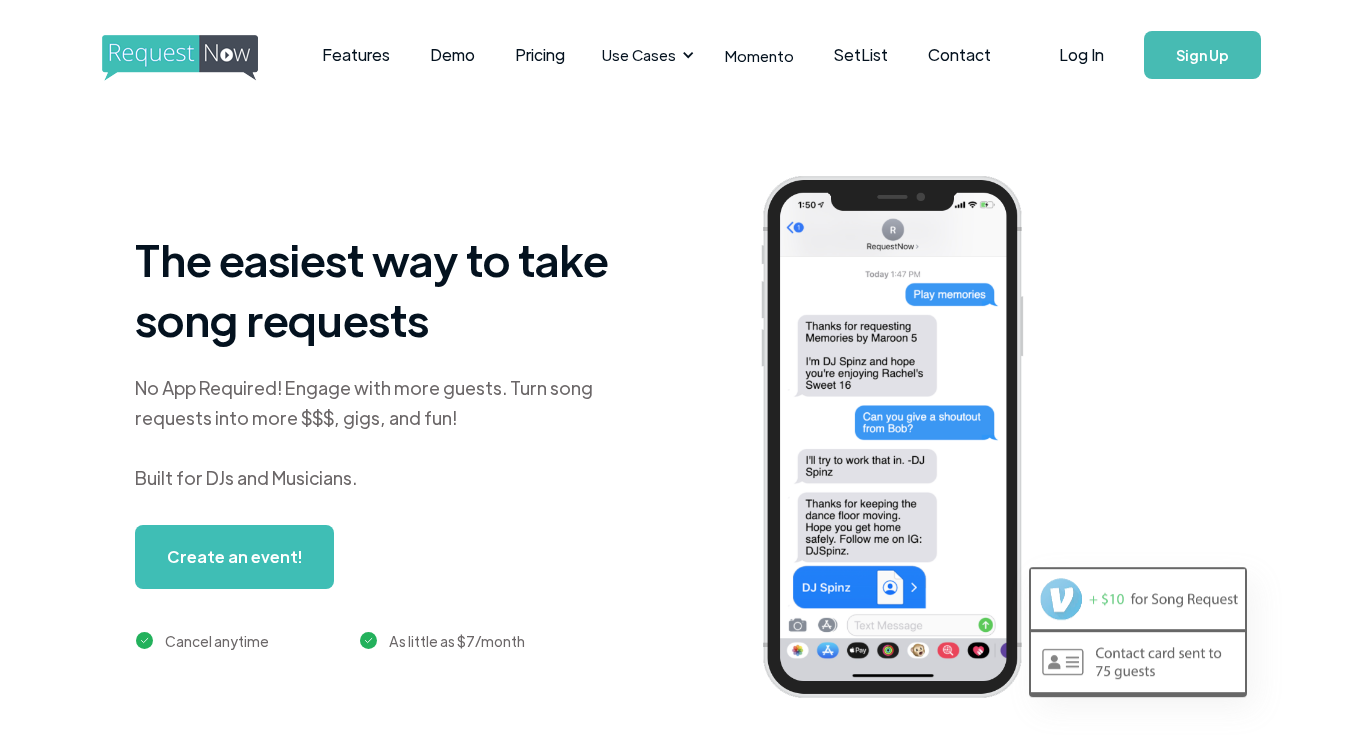 scroll, scrollTop: 0, scrollLeft: 0, axis: both 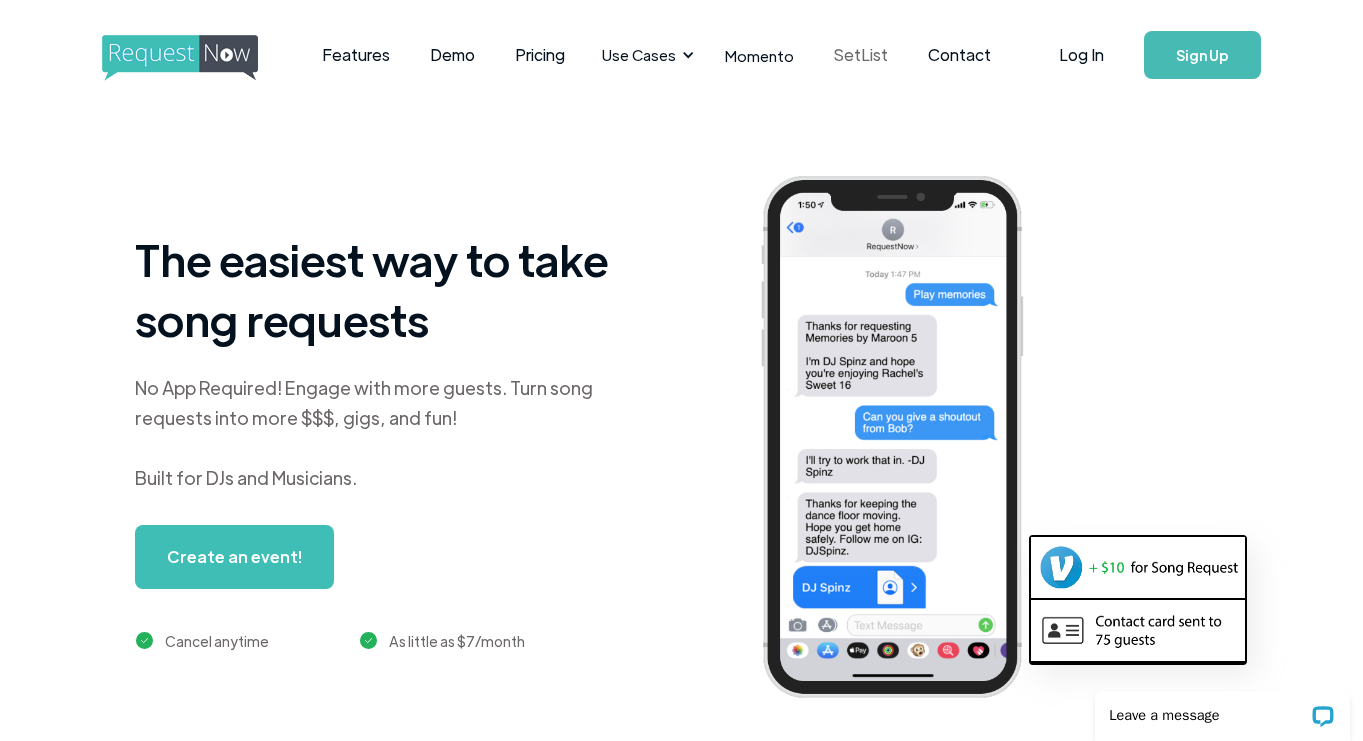 click on "SetList" at bounding box center [861, 55] 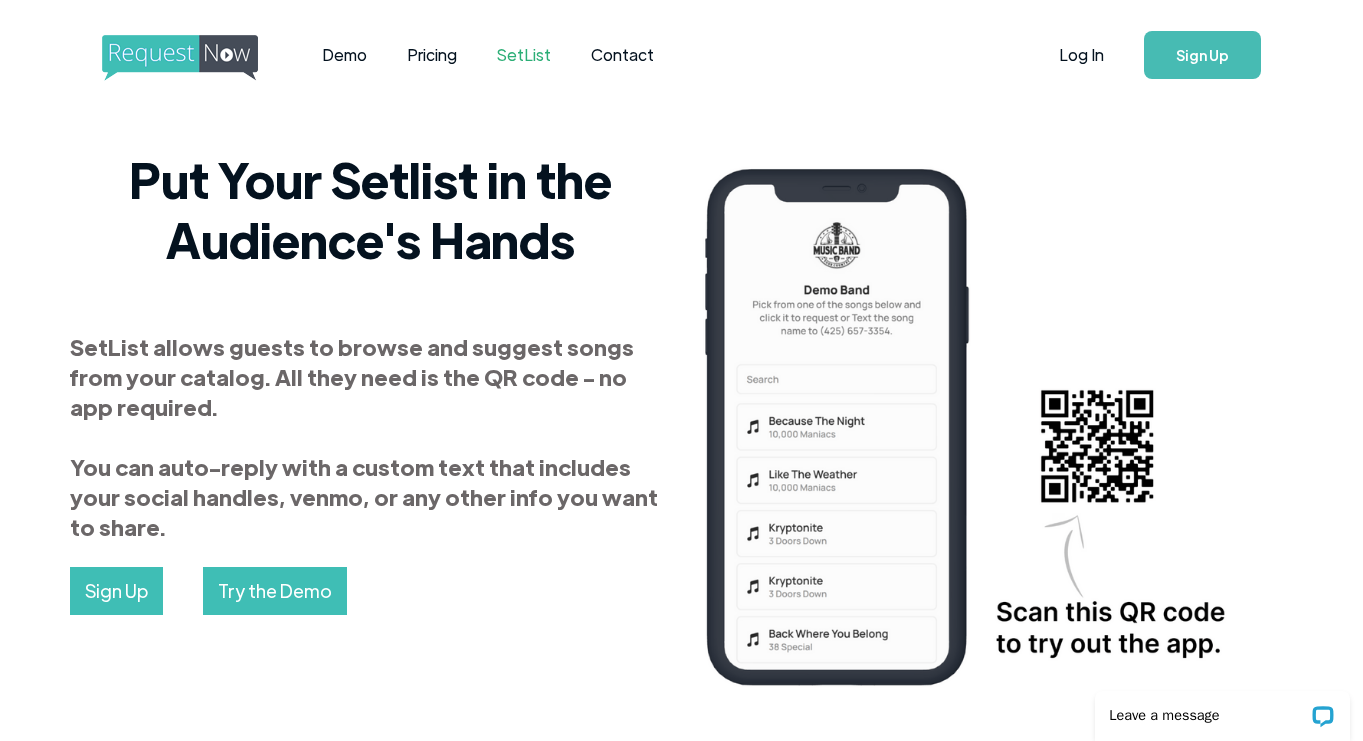 scroll, scrollTop: 0, scrollLeft: 0, axis: both 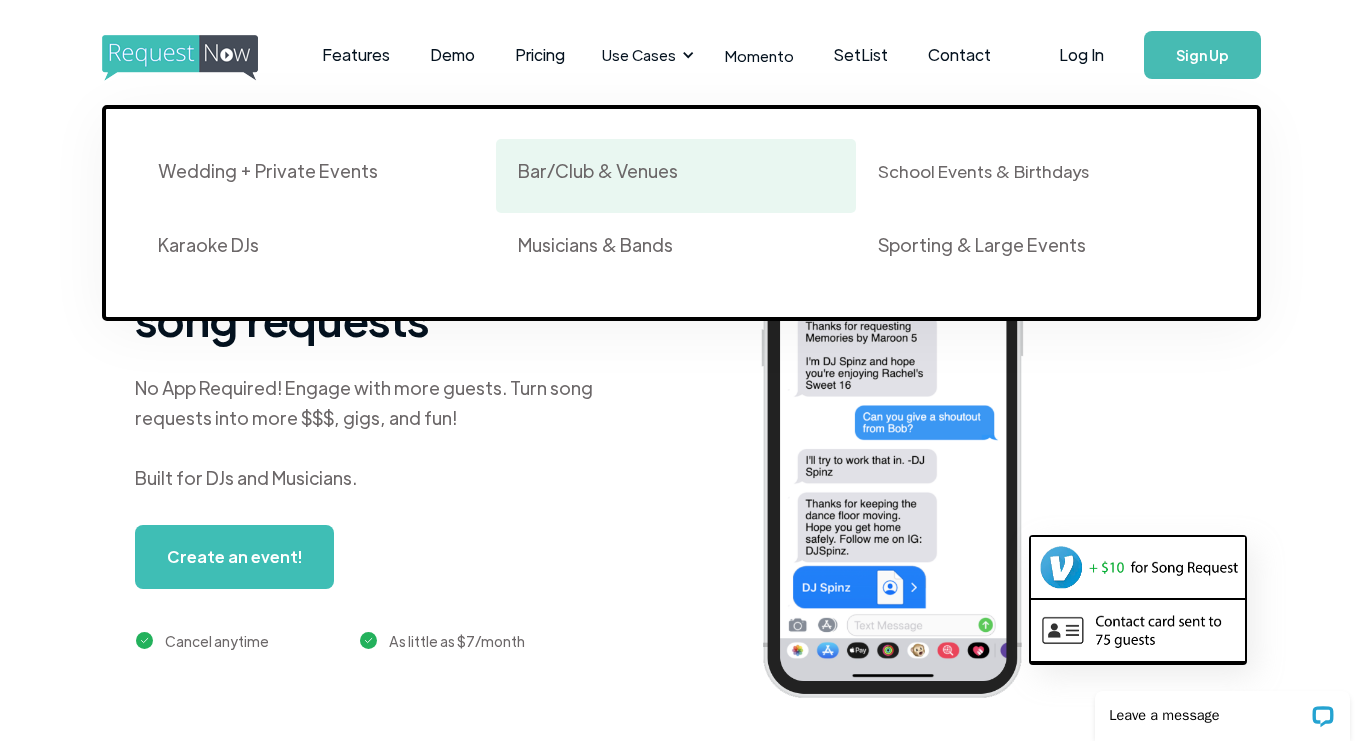 click on "Bar/Club & Venues" at bounding box center (598, 171) 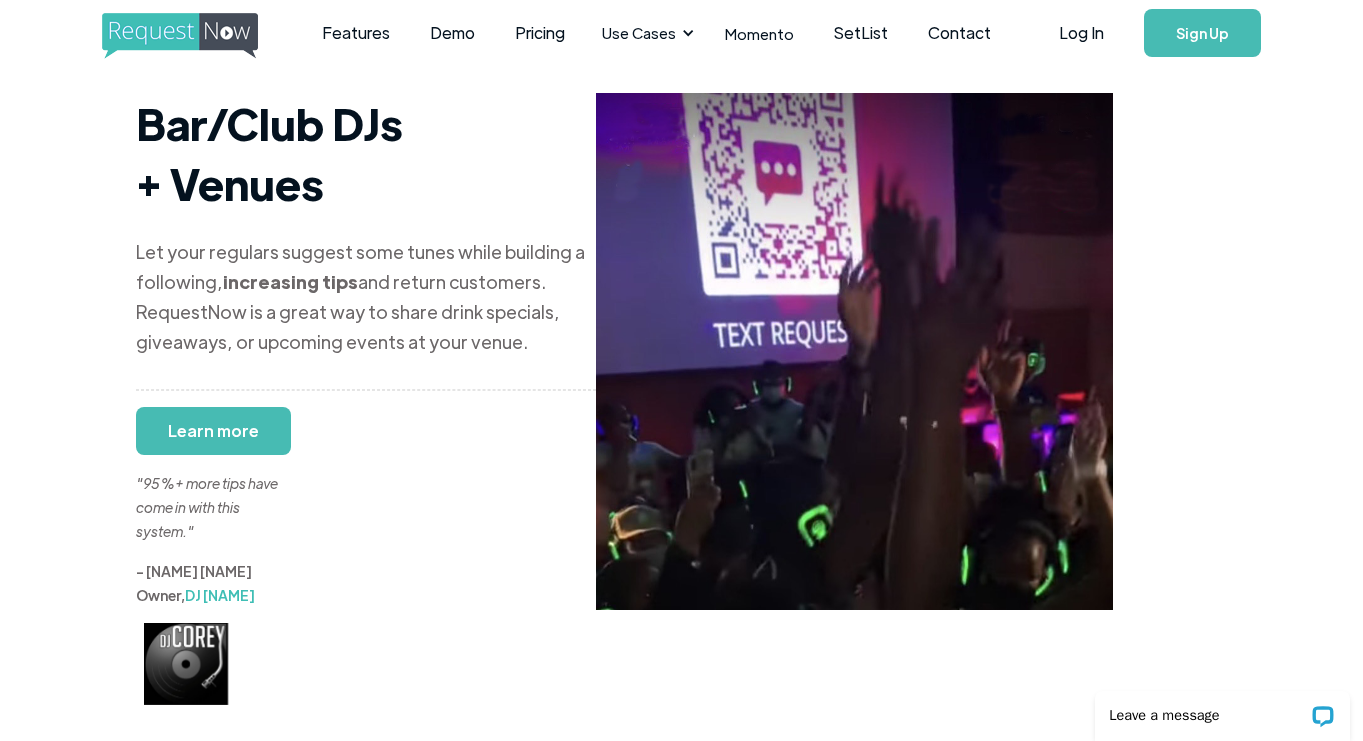 scroll, scrollTop: 0, scrollLeft: 0, axis: both 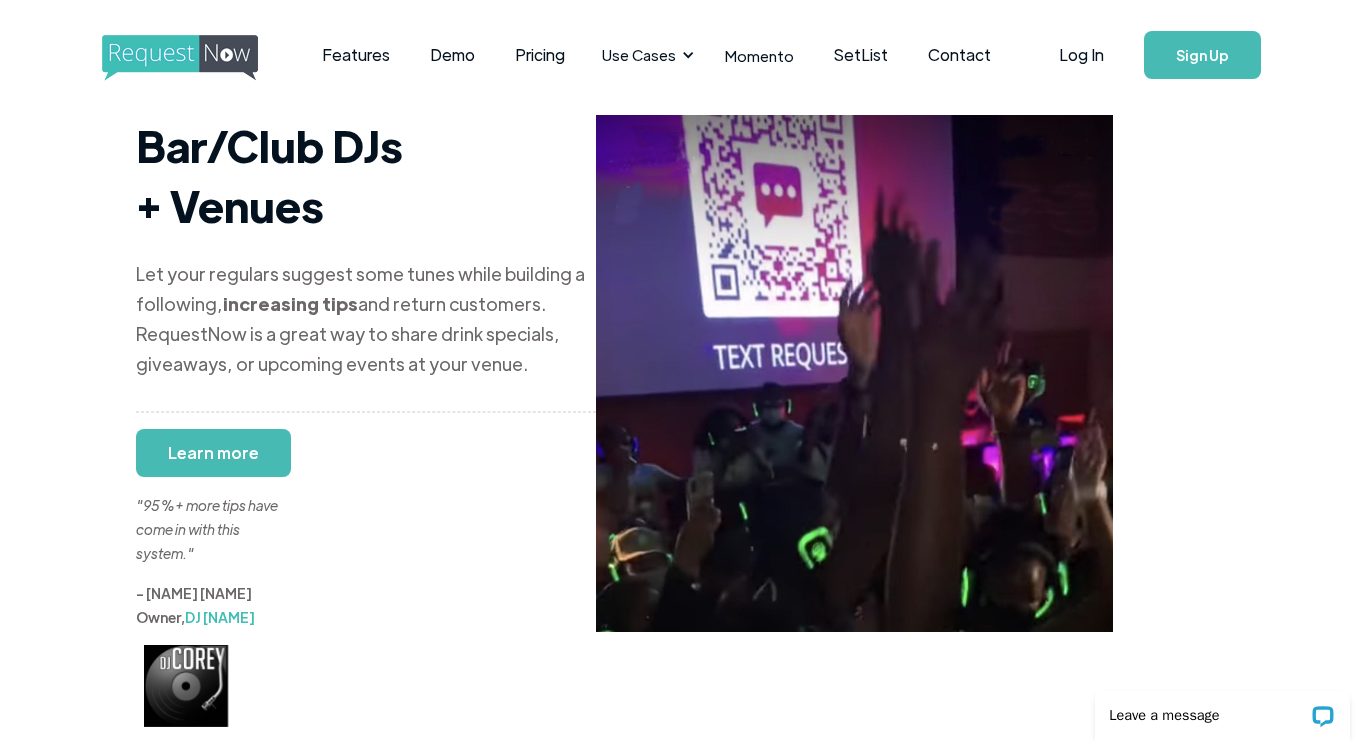 click on "Sign Up" at bounding box center (1202, 55) 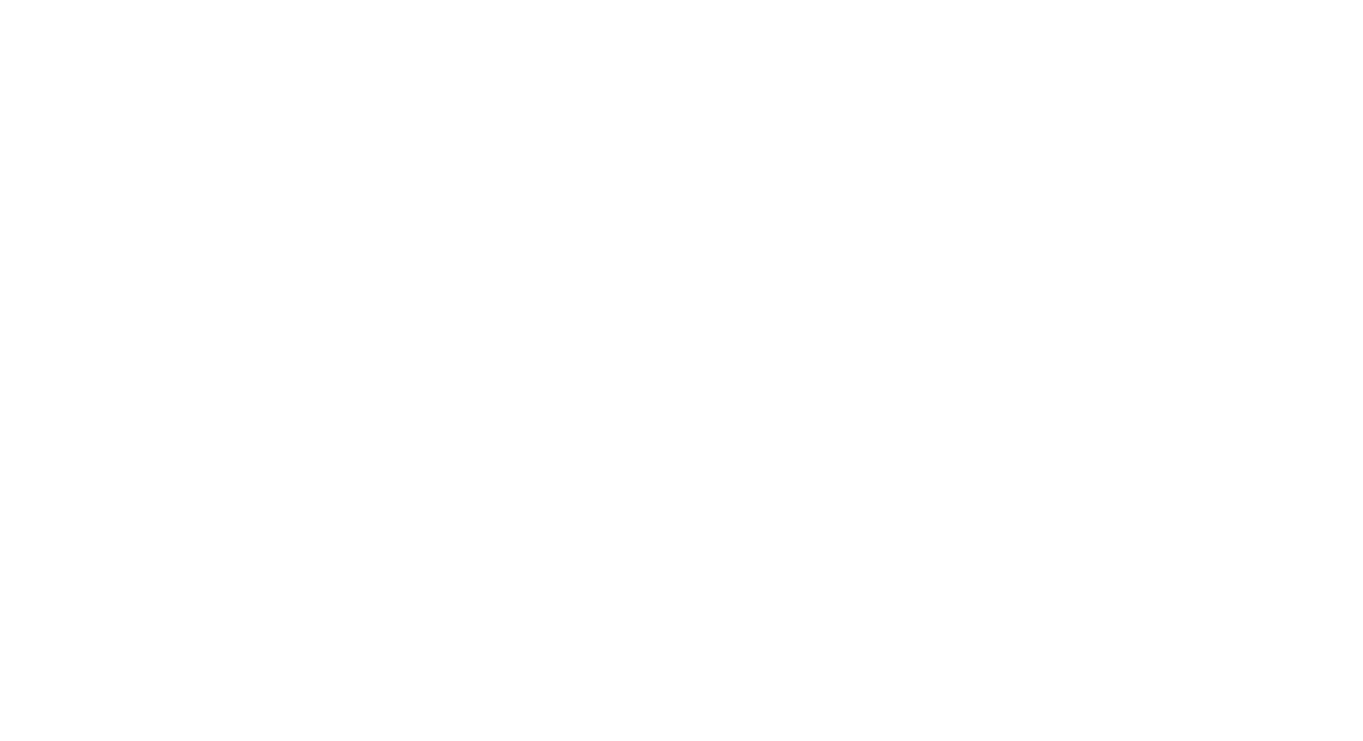 scroll, scrollTop: 0, scrollLeft: 0, axis: both 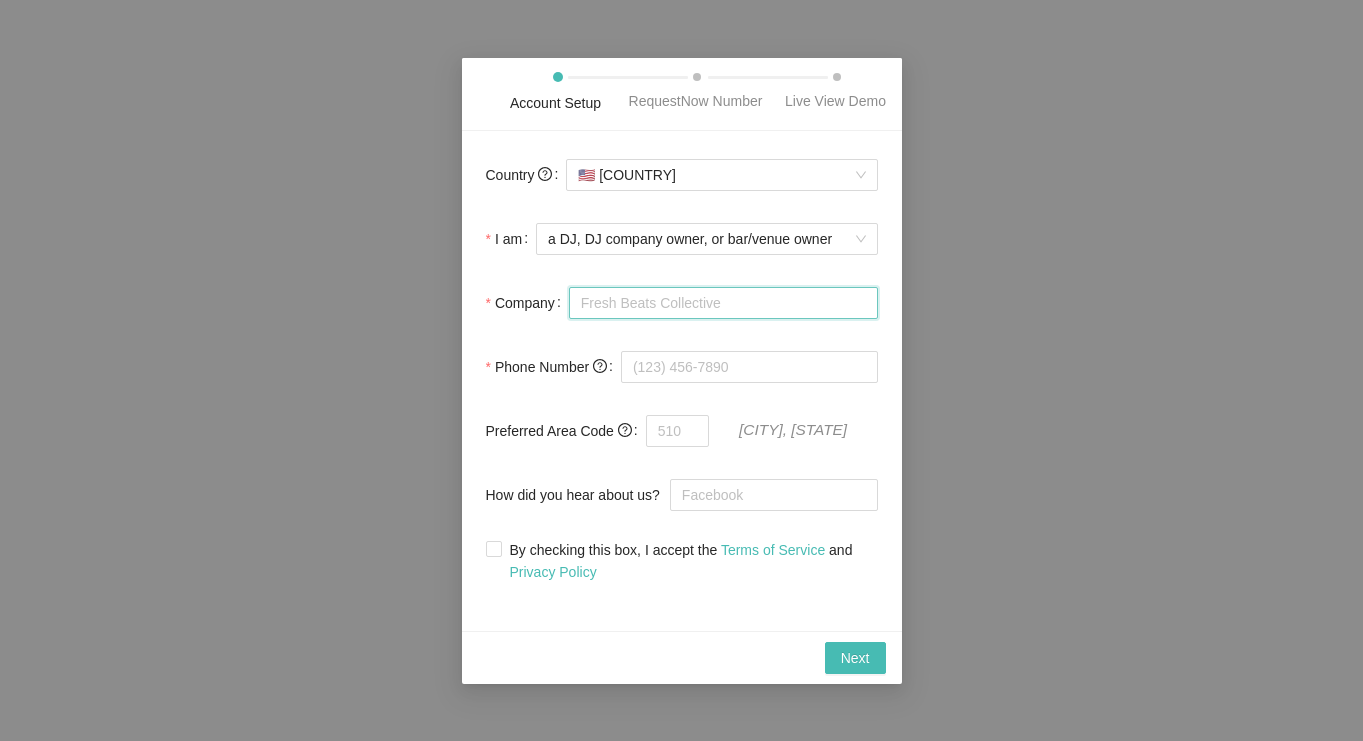 click on "Company" at bounding box center [723, 303] 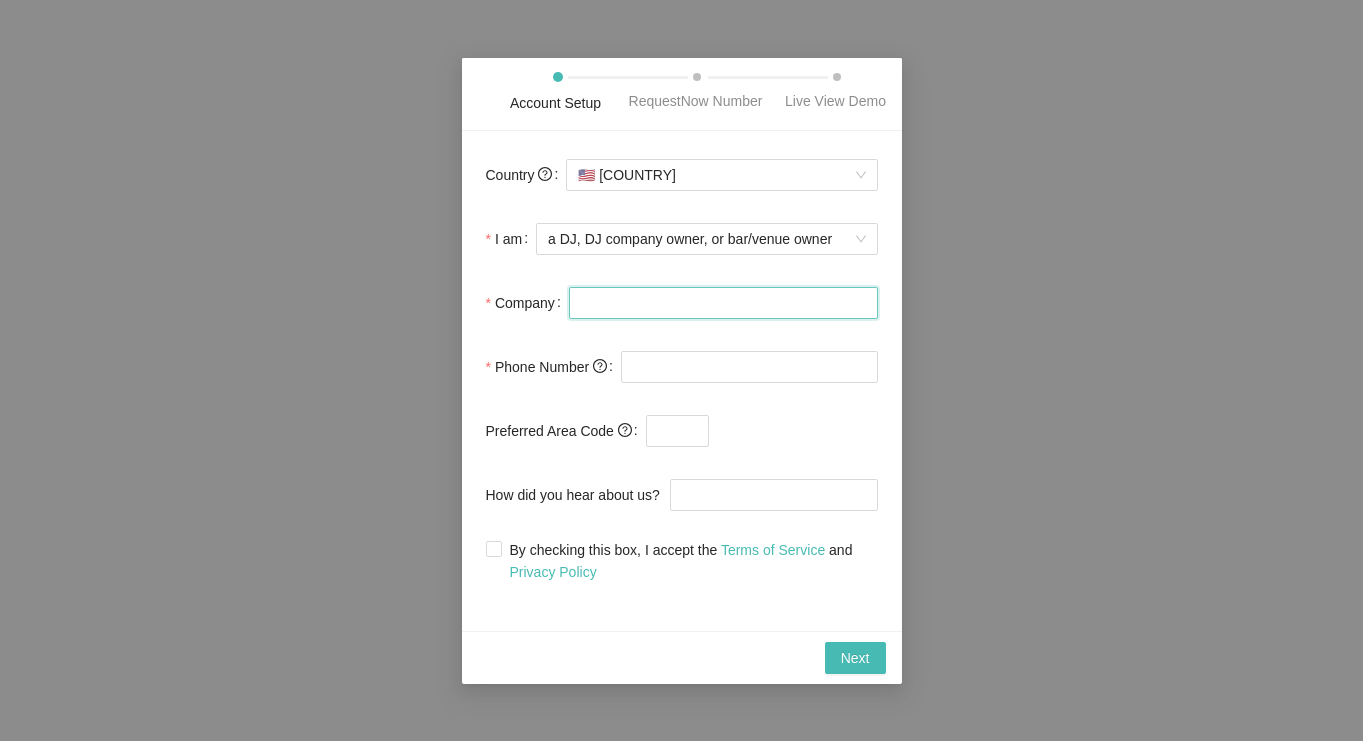 click on "Company" at bounding box center (723, 303) 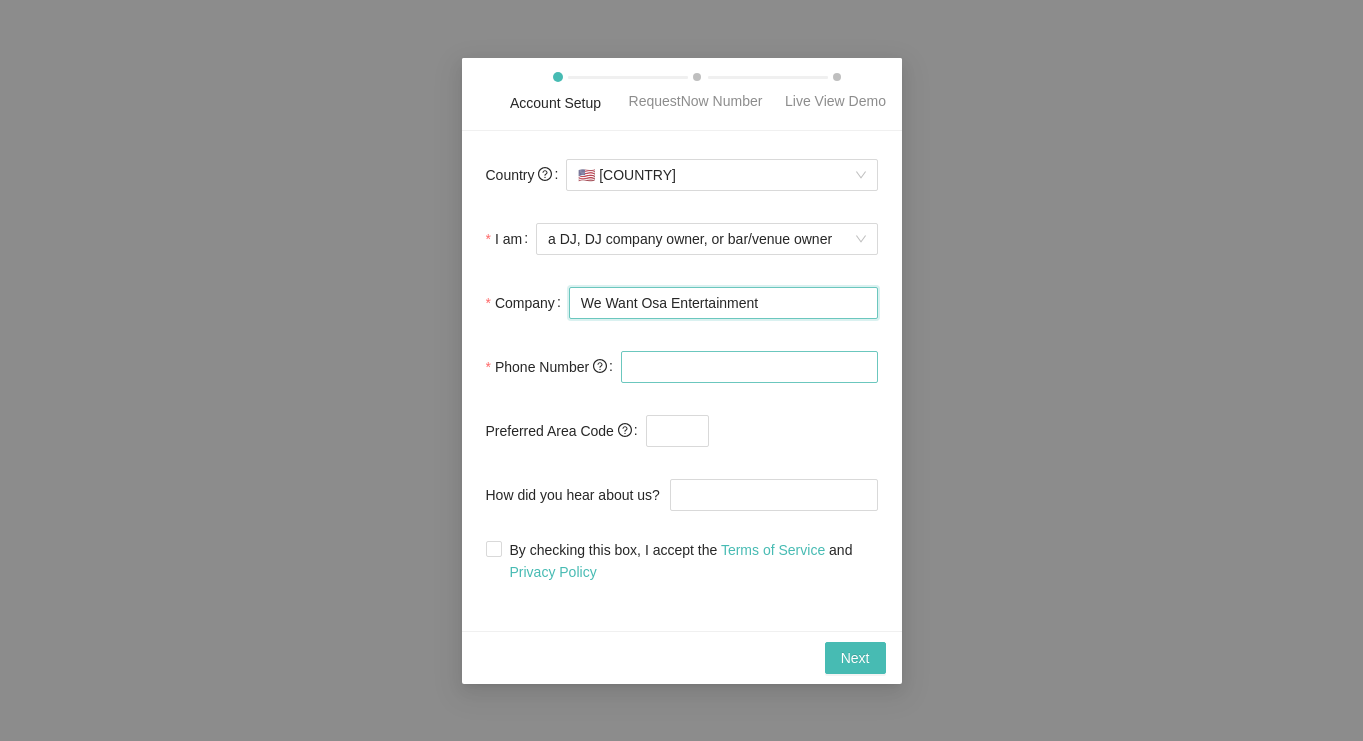 type on "We Want Osa Entertainment" 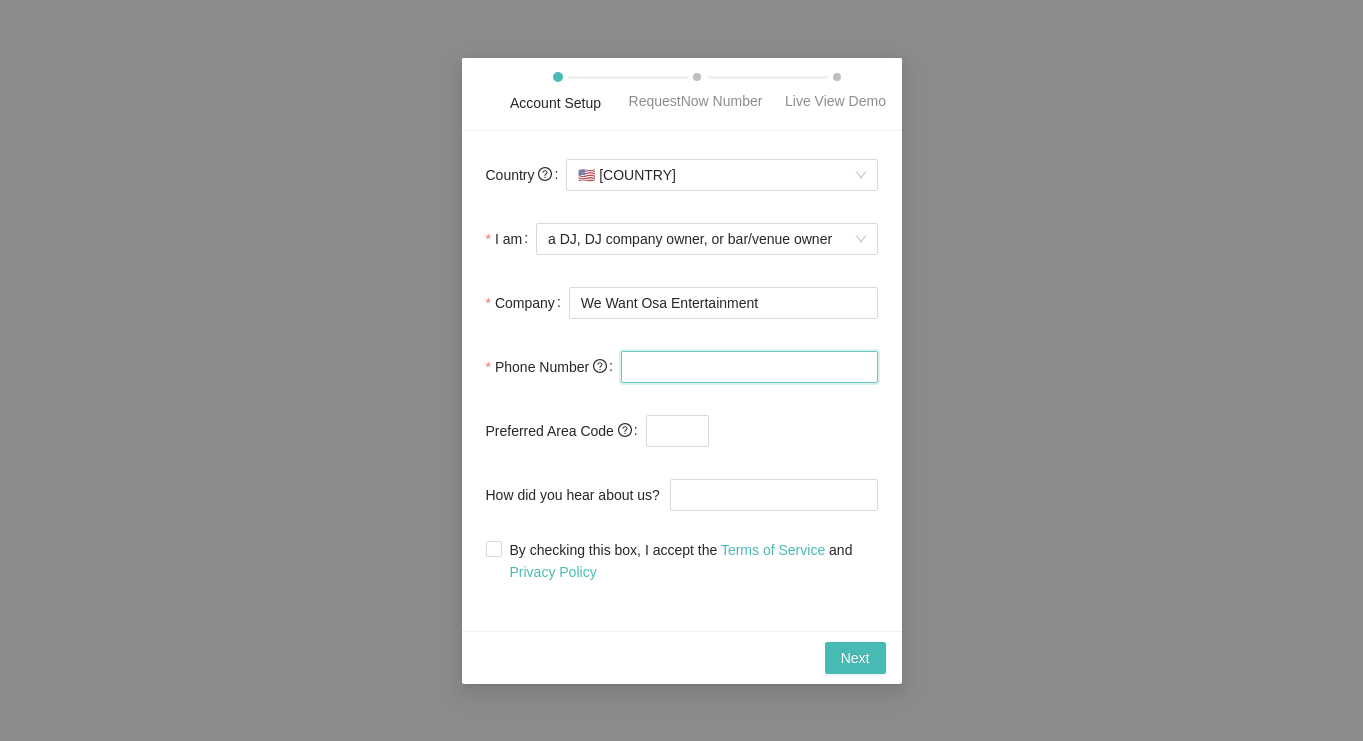 click at bounding box center (749, 367) 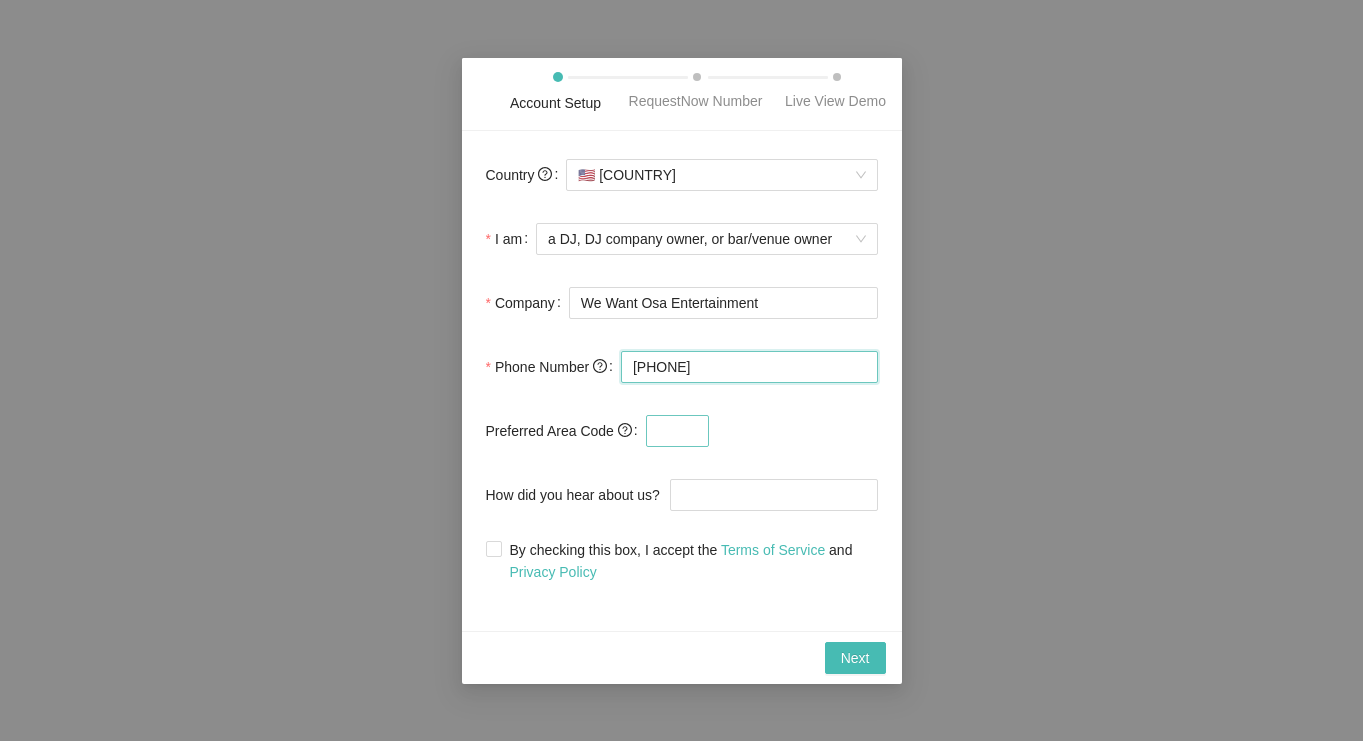 type on "(917) 859-4506" 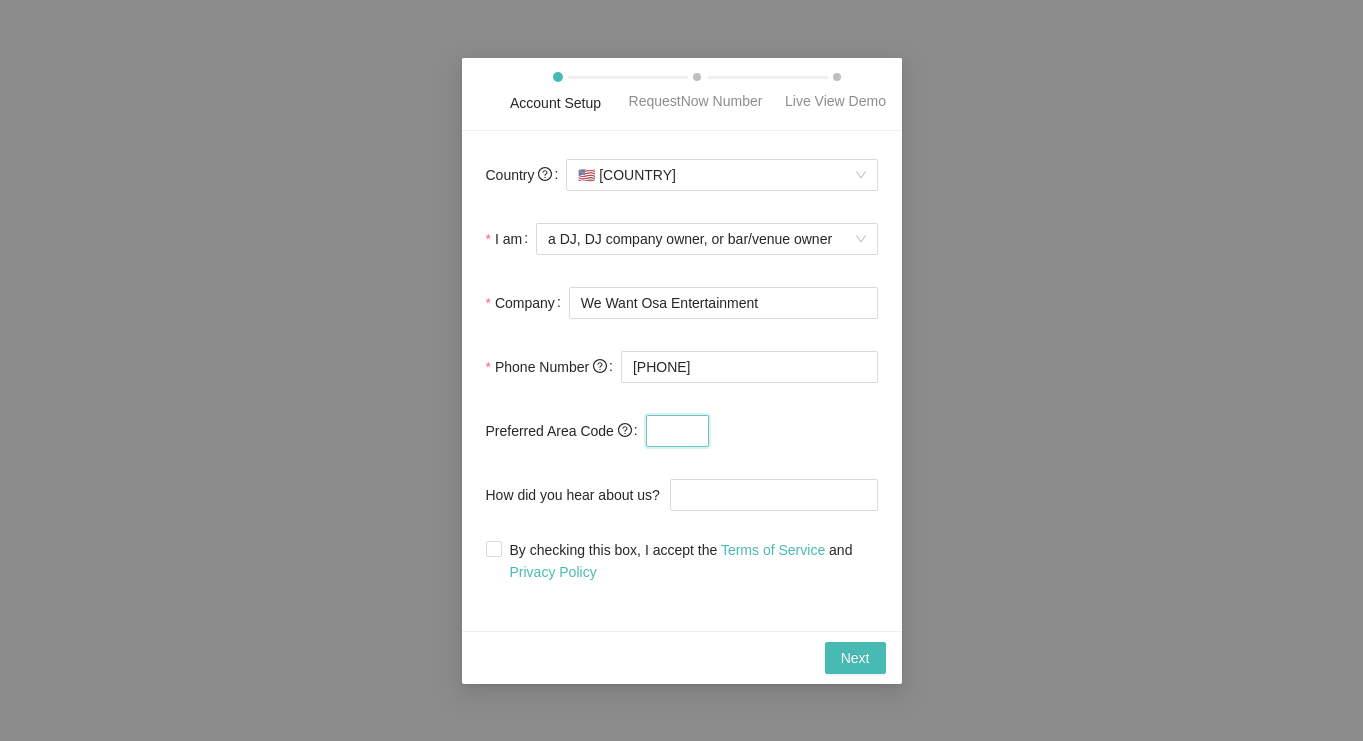 click at bounding box center [677, 431] 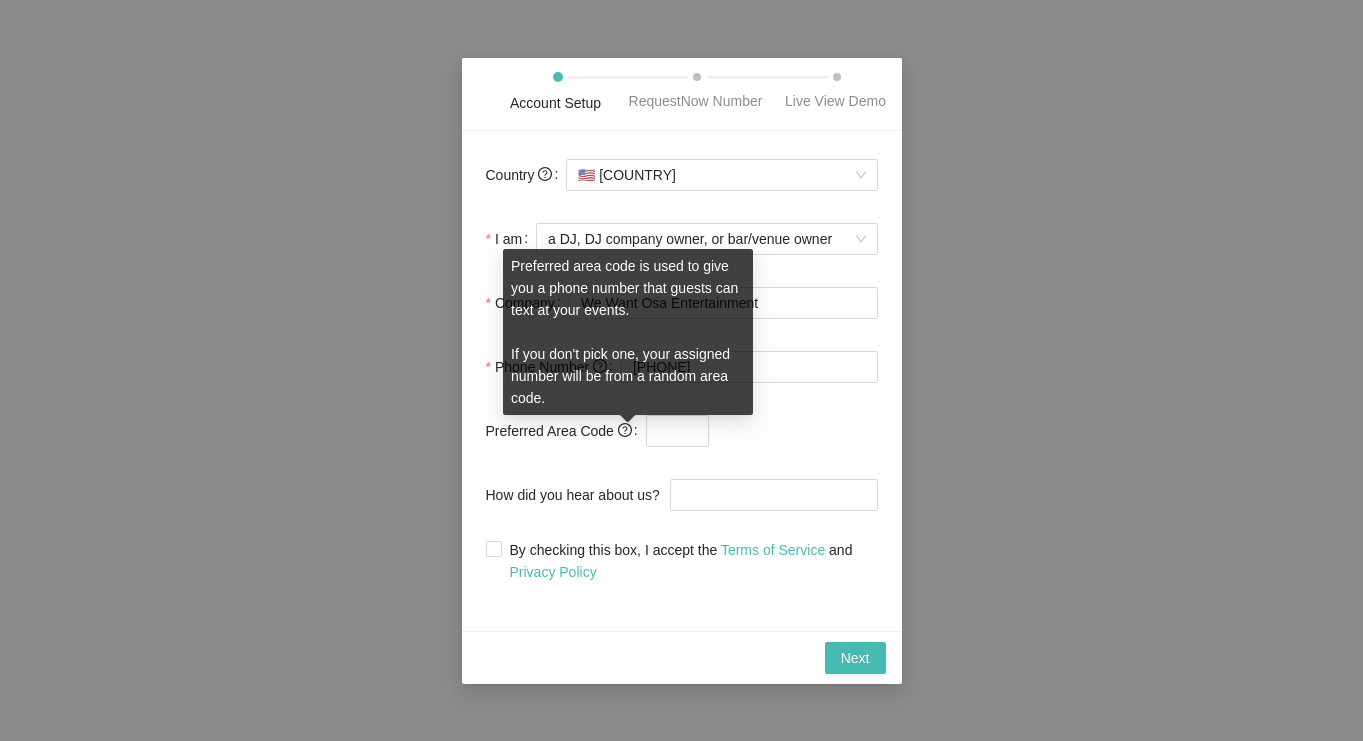 click 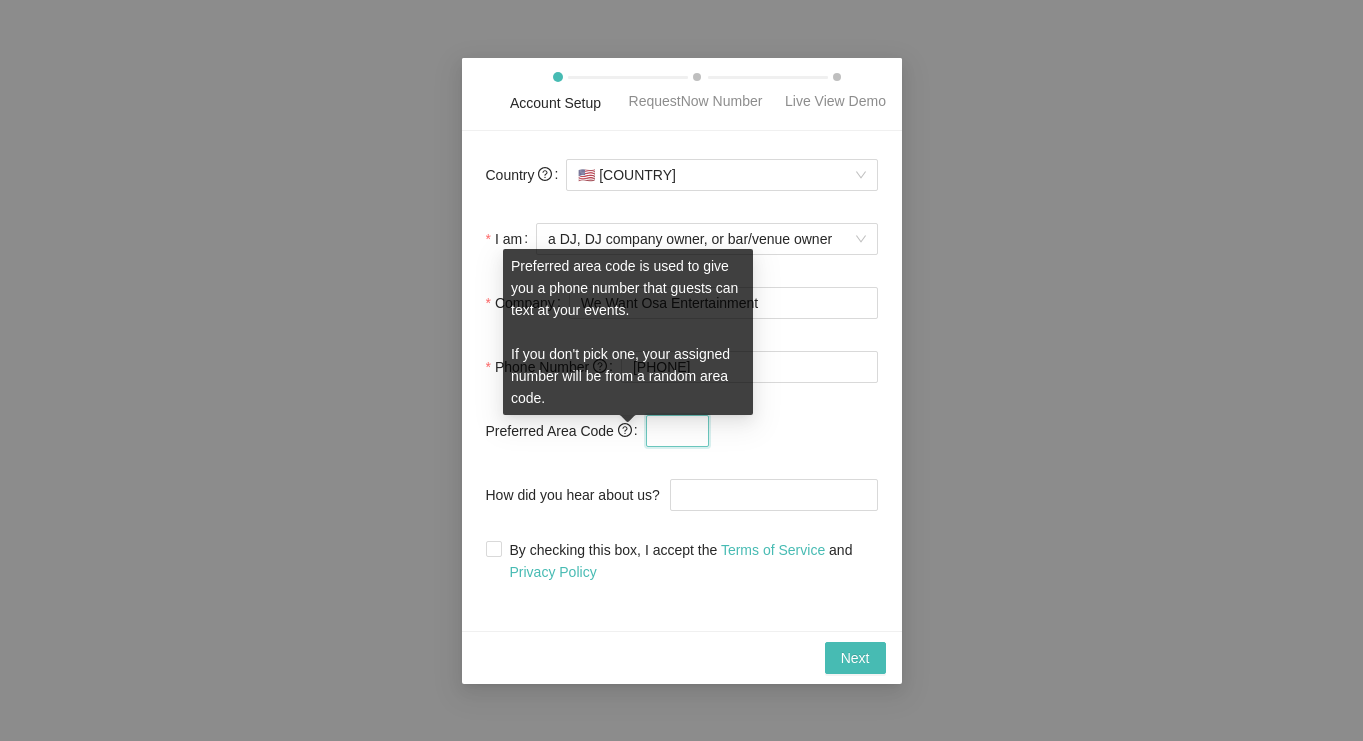 click at bounding box center [677, 431] 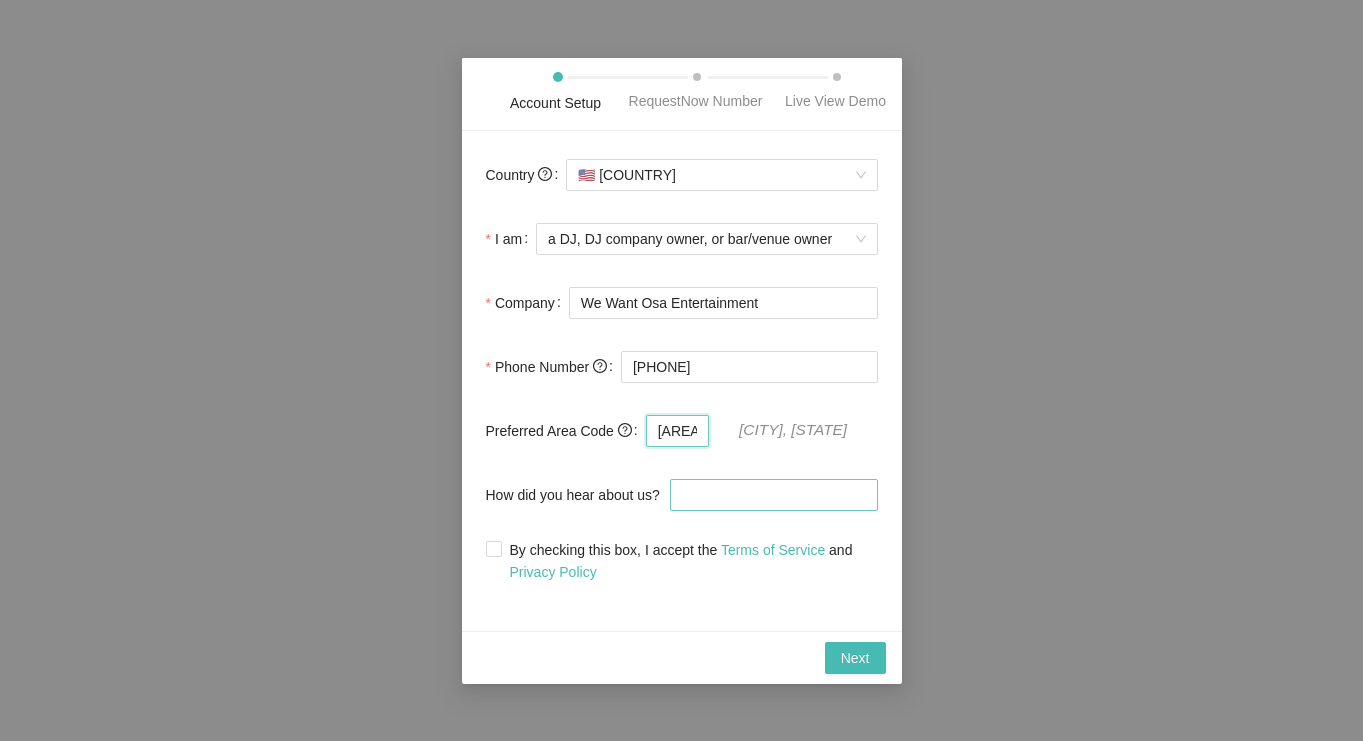 type on "718" 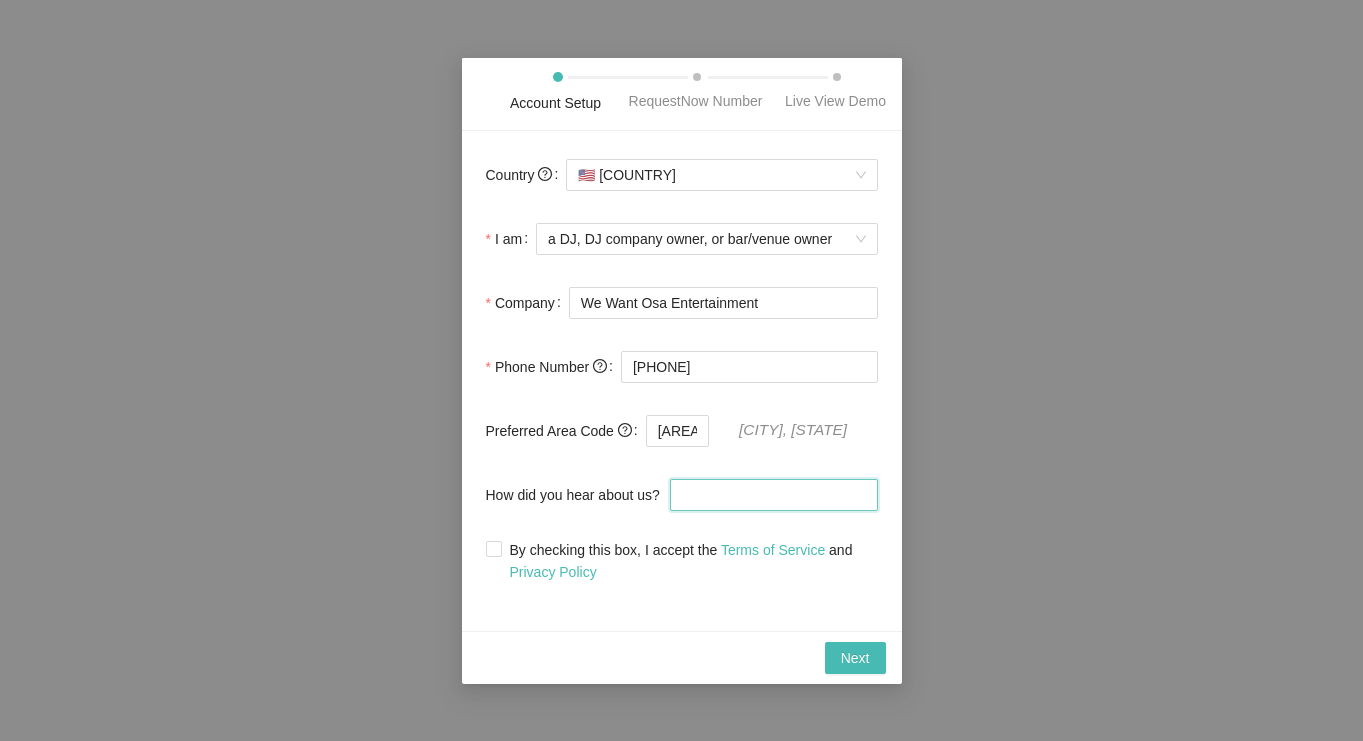 click on "How did you hear about us?" at bounding box center [774, 495] 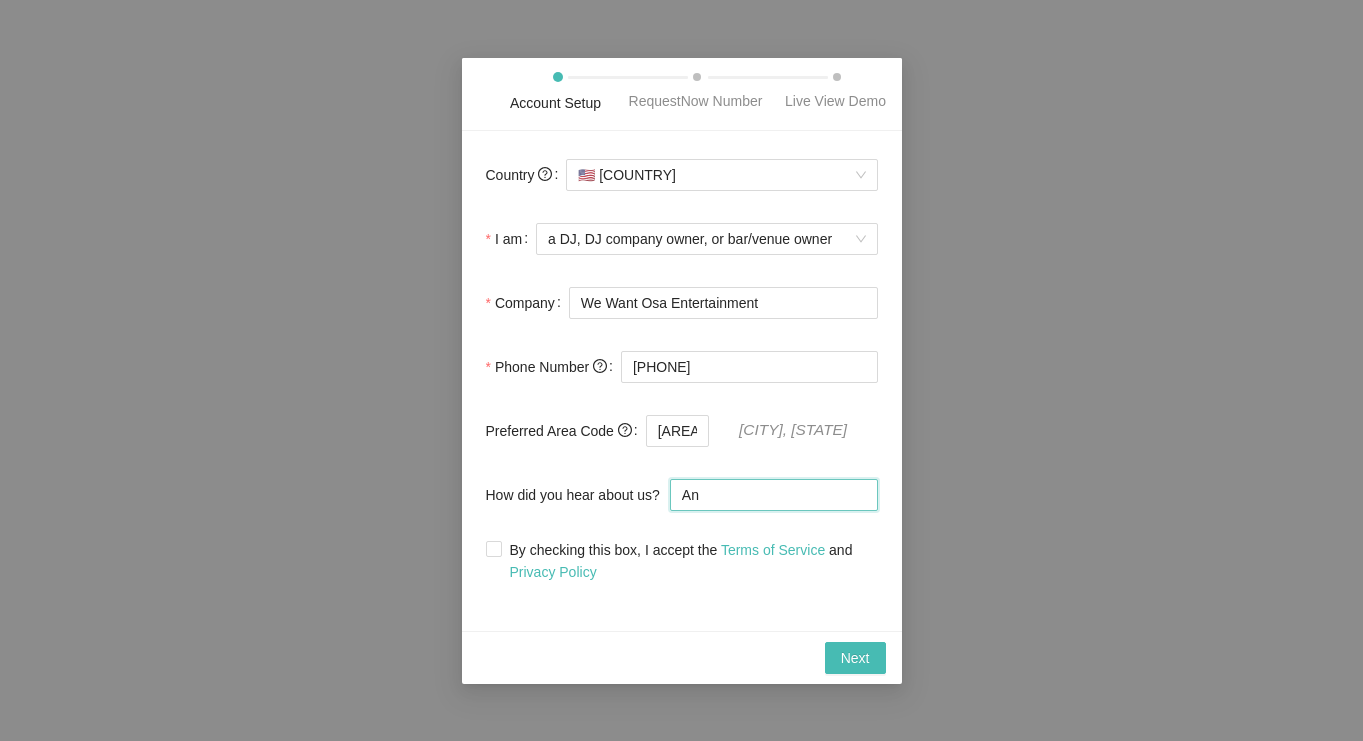 type on "A" 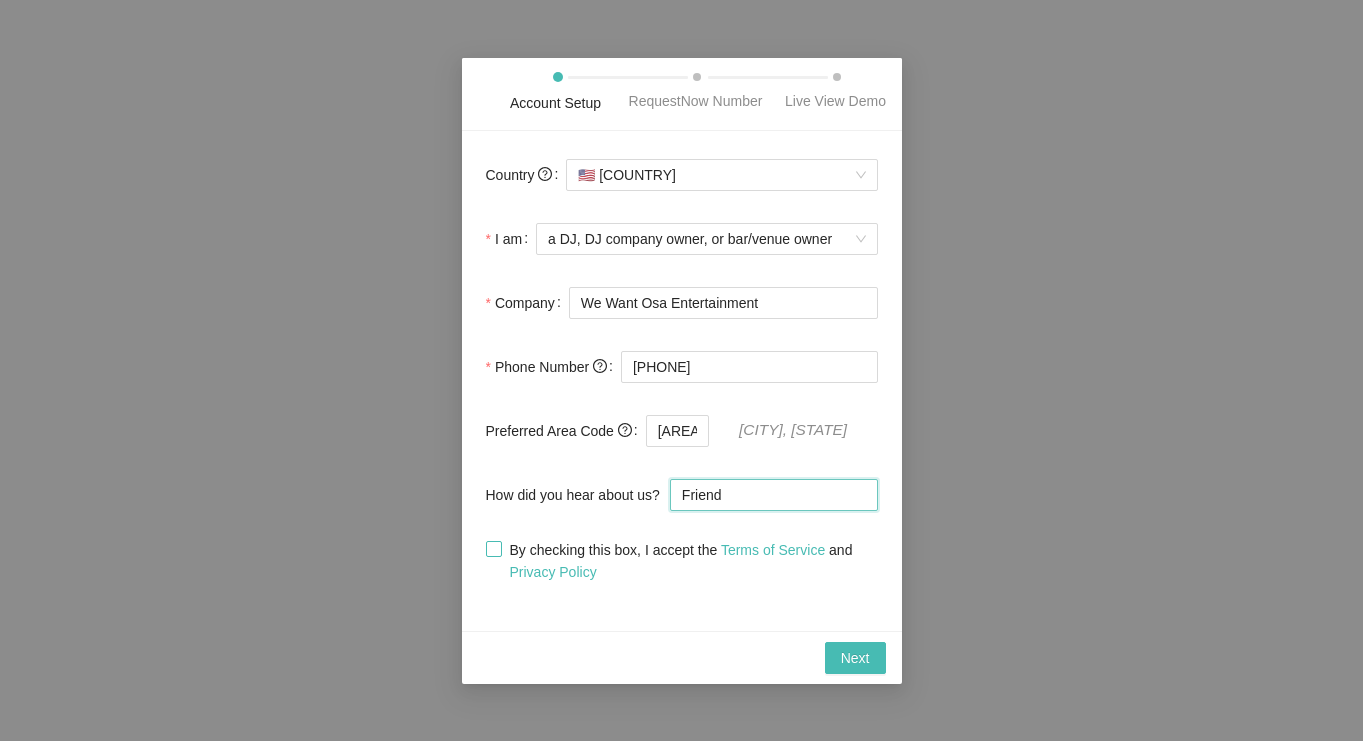 type on "Friend" 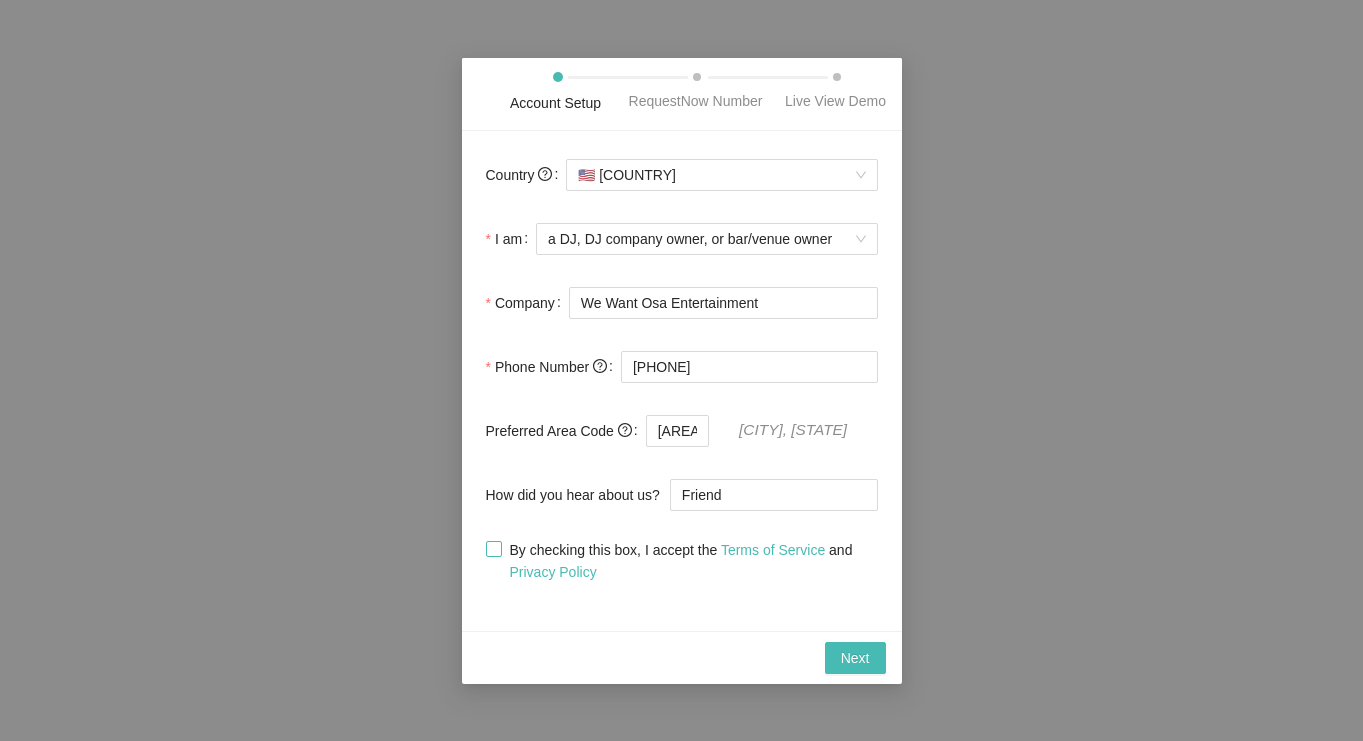 click at bounding box center (494, 549) 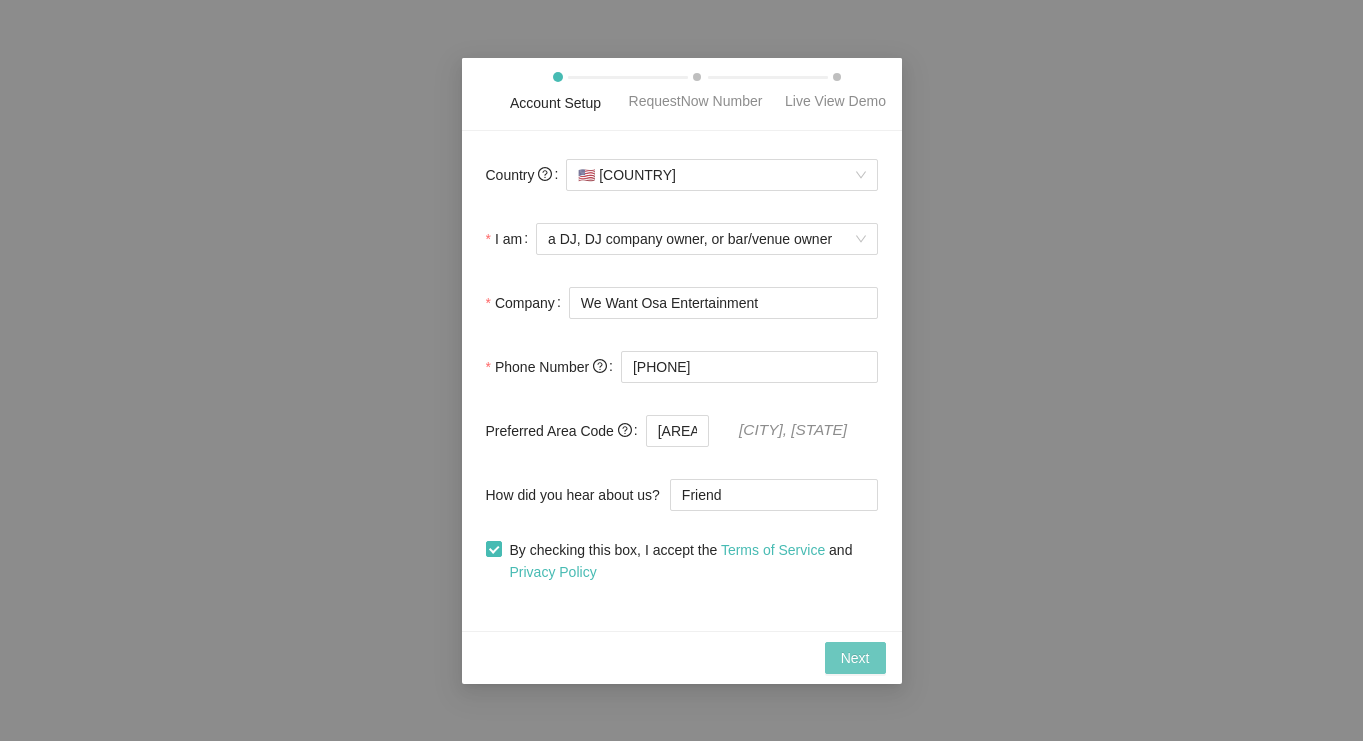click on "Next" at bounding box center [855, 658] 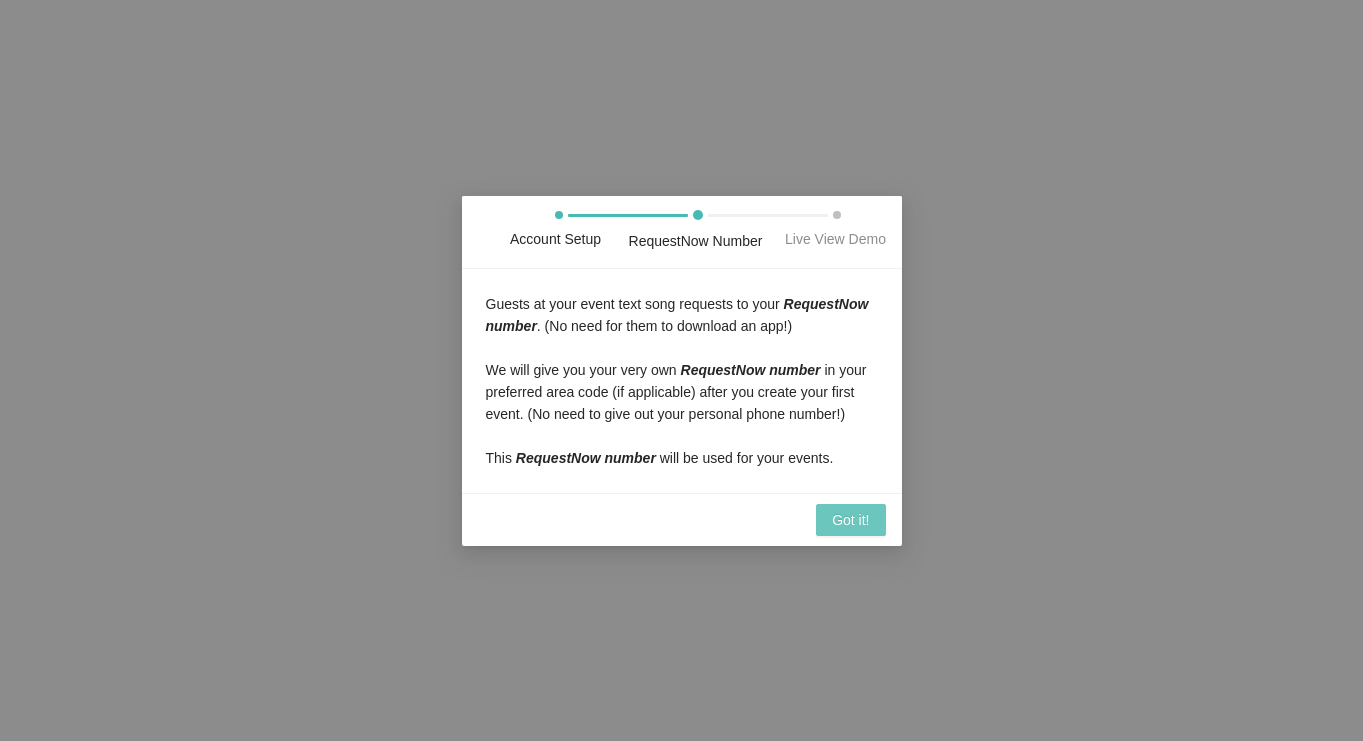 click on "Got it!" at bounding box center [850, 520] 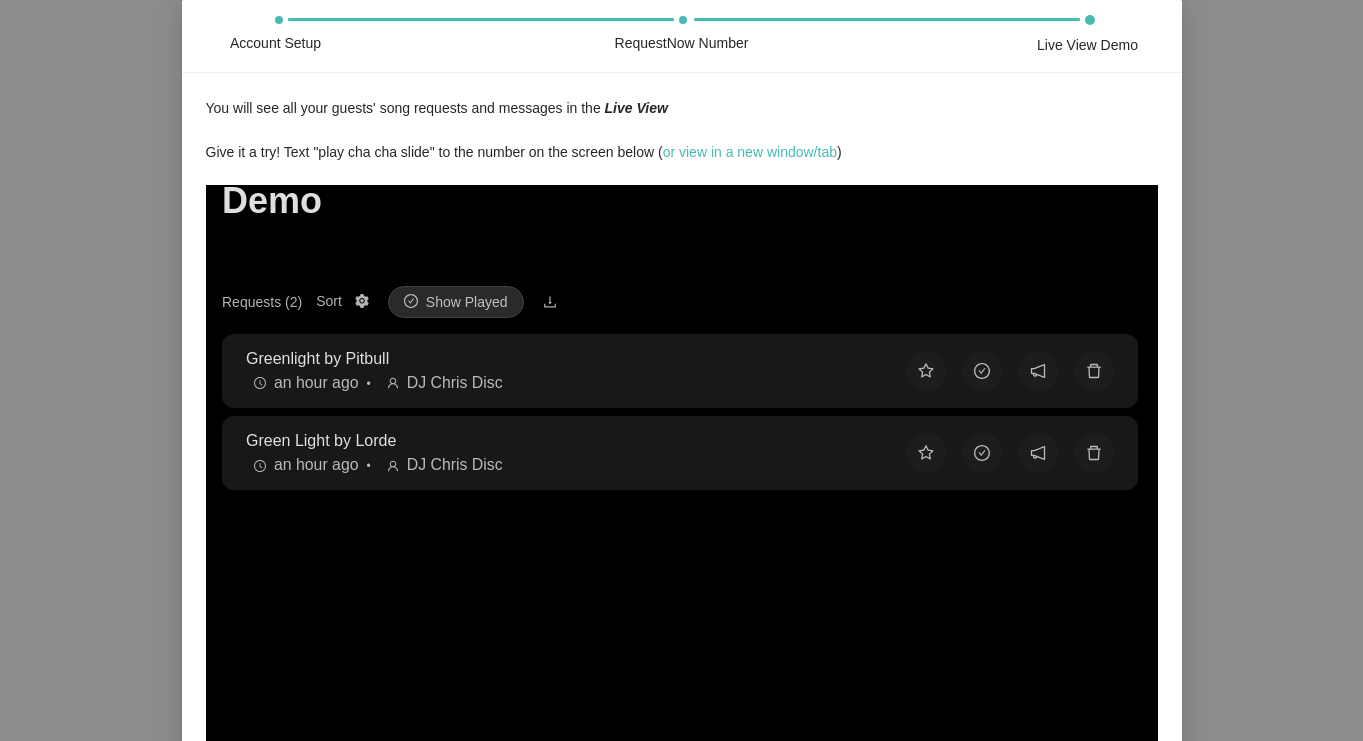 scroll, scrollTop: 84, scrollLeft: 0, axis: vertical 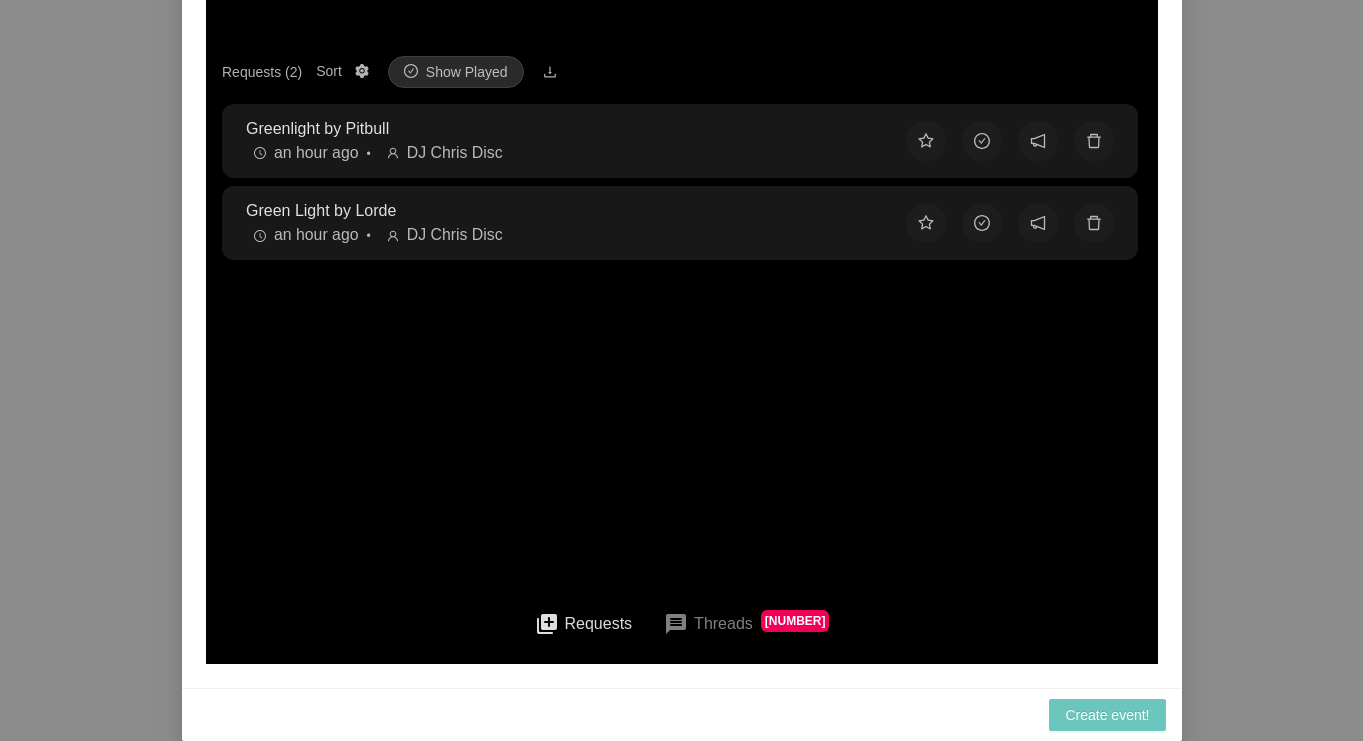 click on "Create event!" at bounding box center [1107, 715] 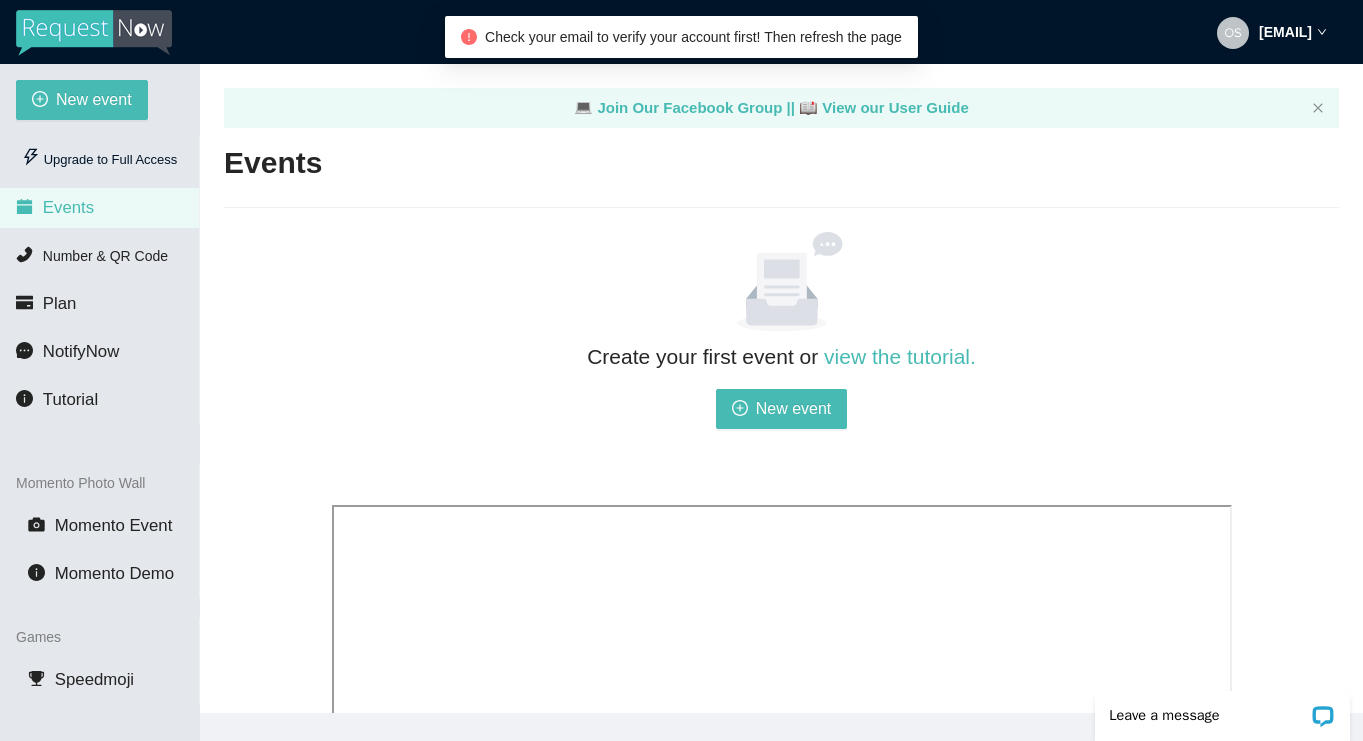 scroll, scrollTop: 0, scrollLeft: 0, axis: both 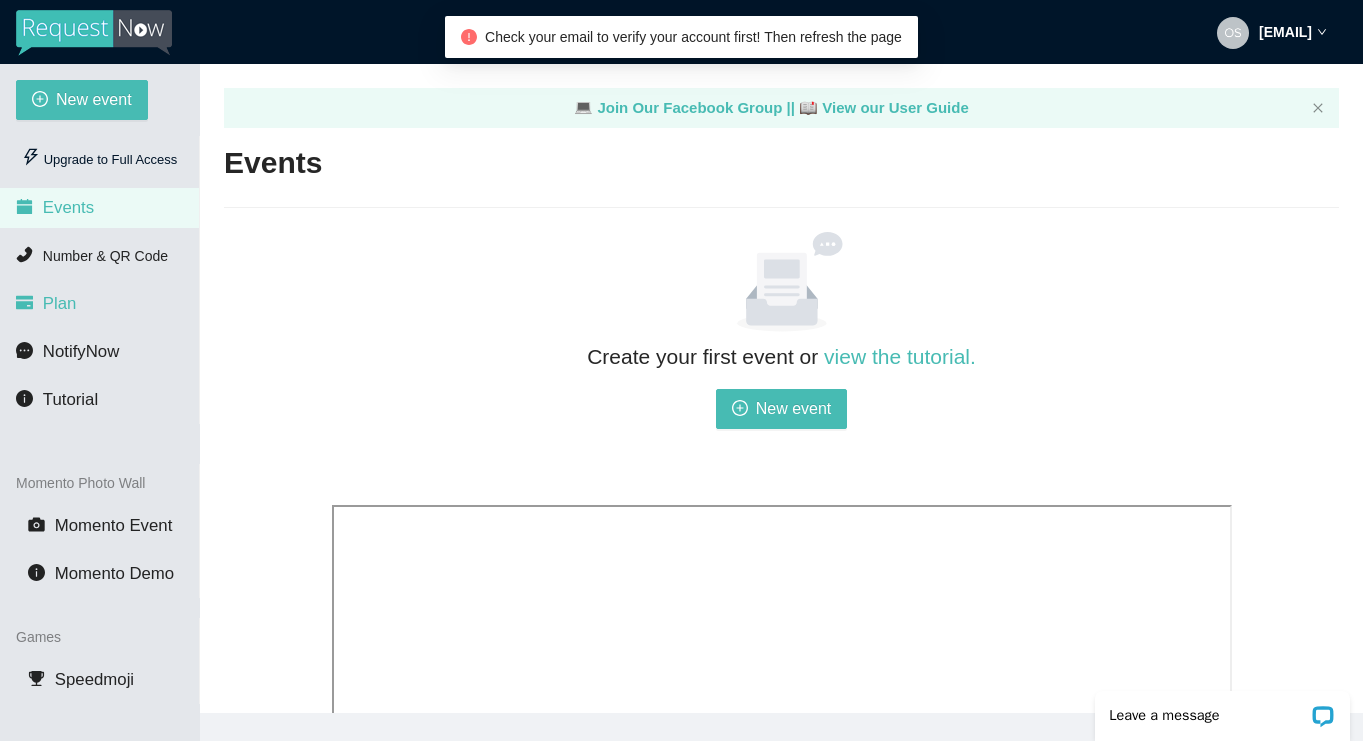 click on "Plan" at bounding box center (60, 303) 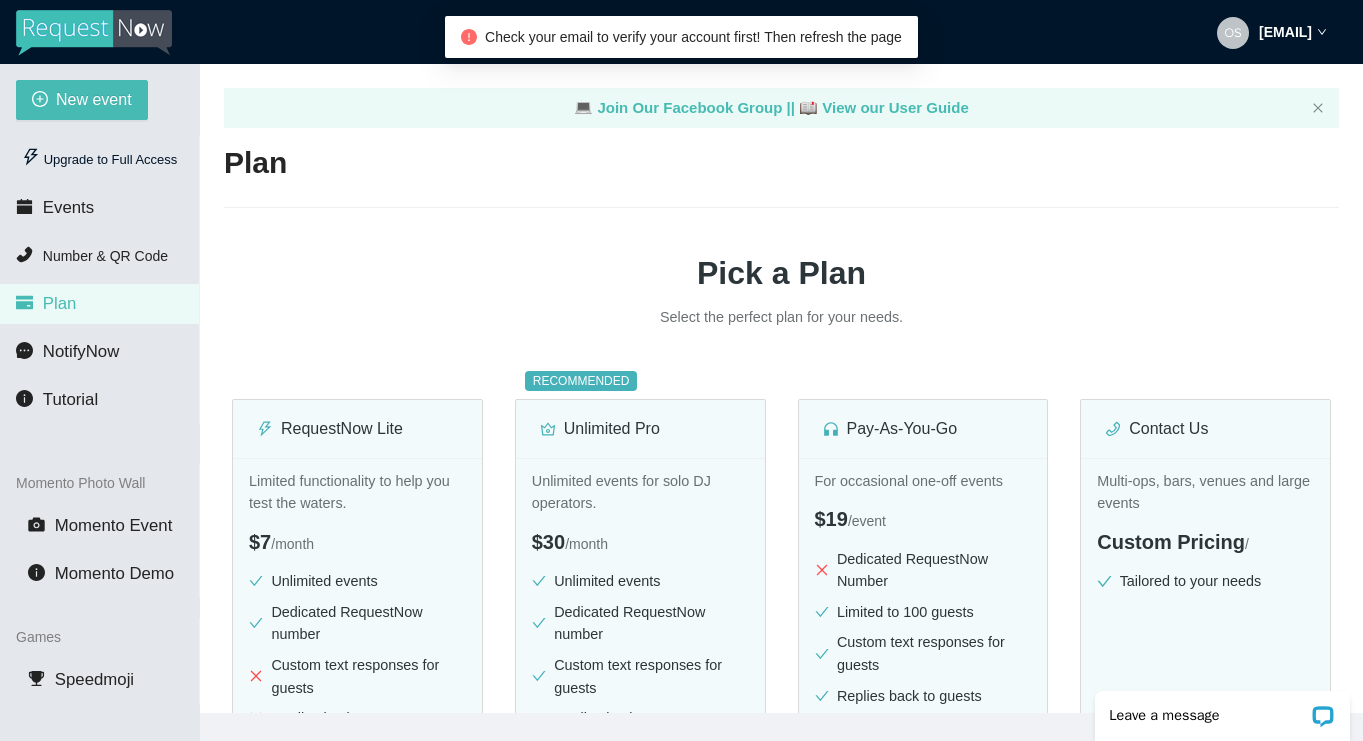 scroll, scrollTop: 0, scrollLeft: 0, axis: both 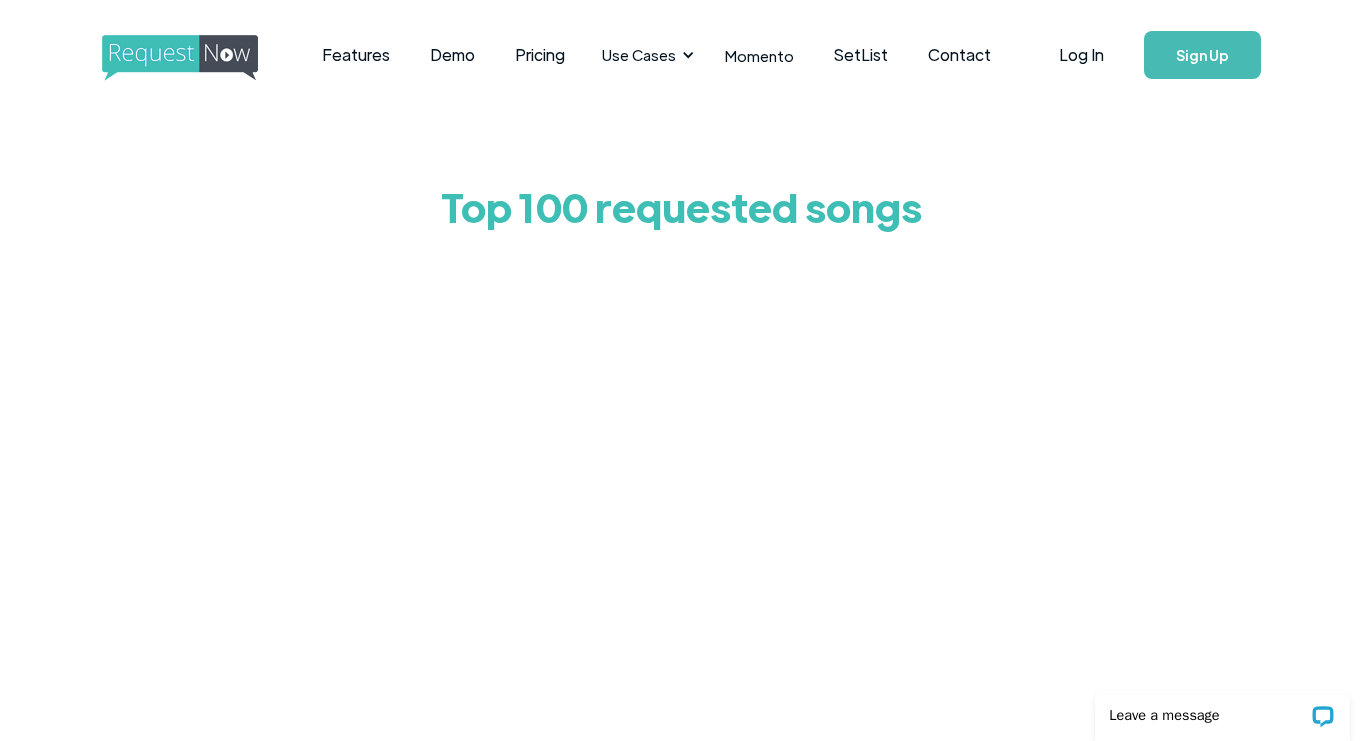 click on "Top 100 requested songs" at bounding box center [682, 206] 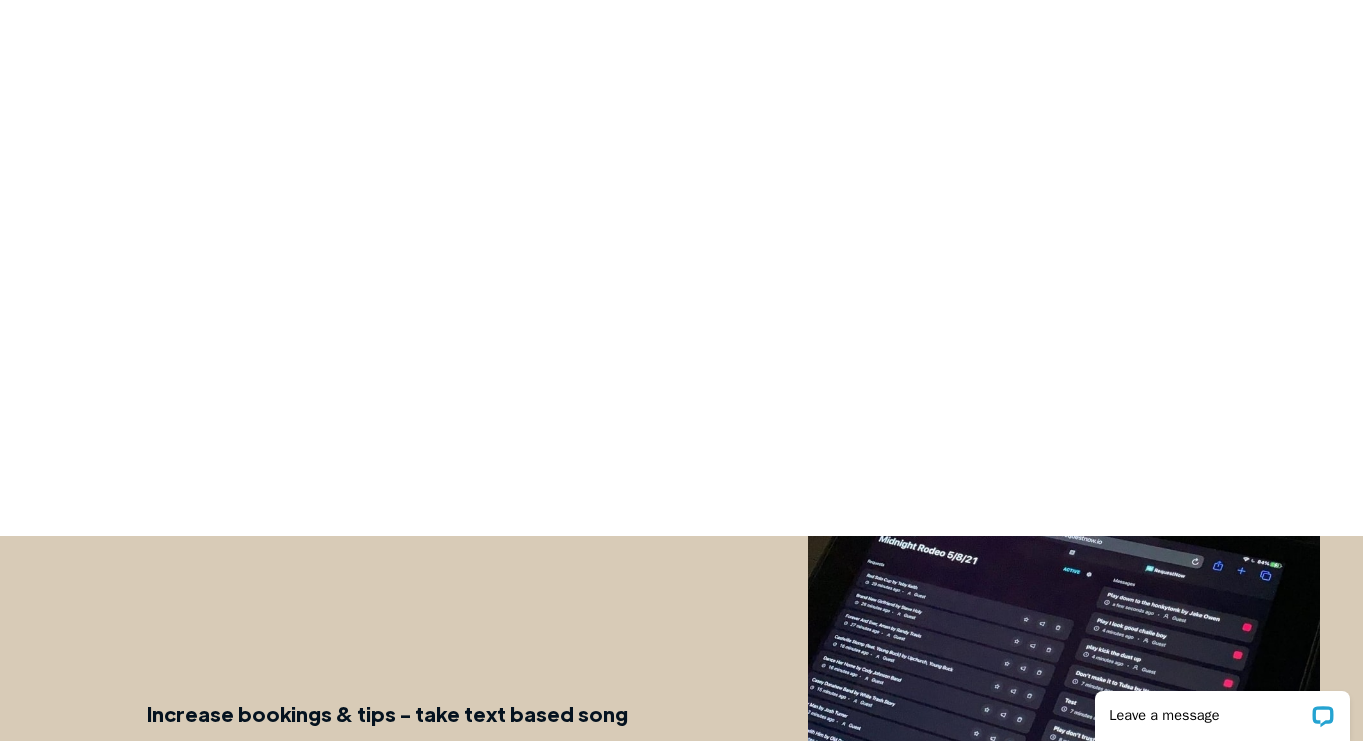 scroll, scrollTop: 0, scrollLeft: 0, axis: both 